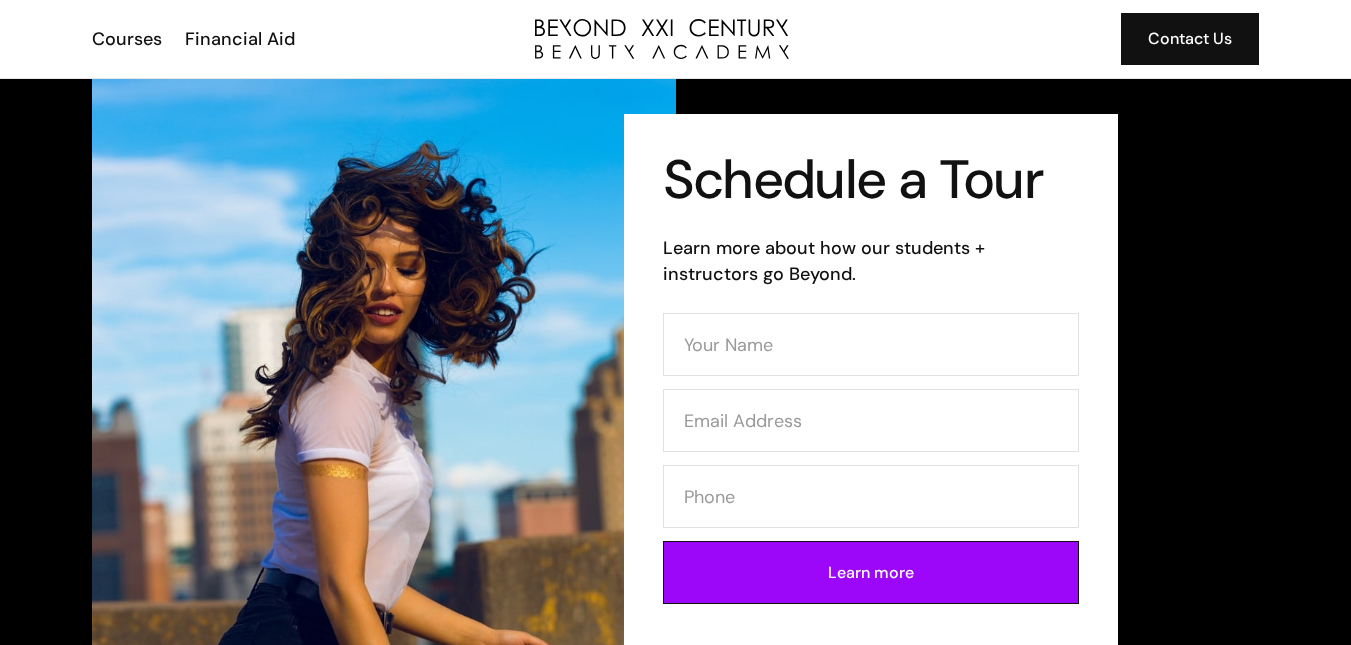 scroll, scrollTop: 0, scrollLeft: 0, axis: both 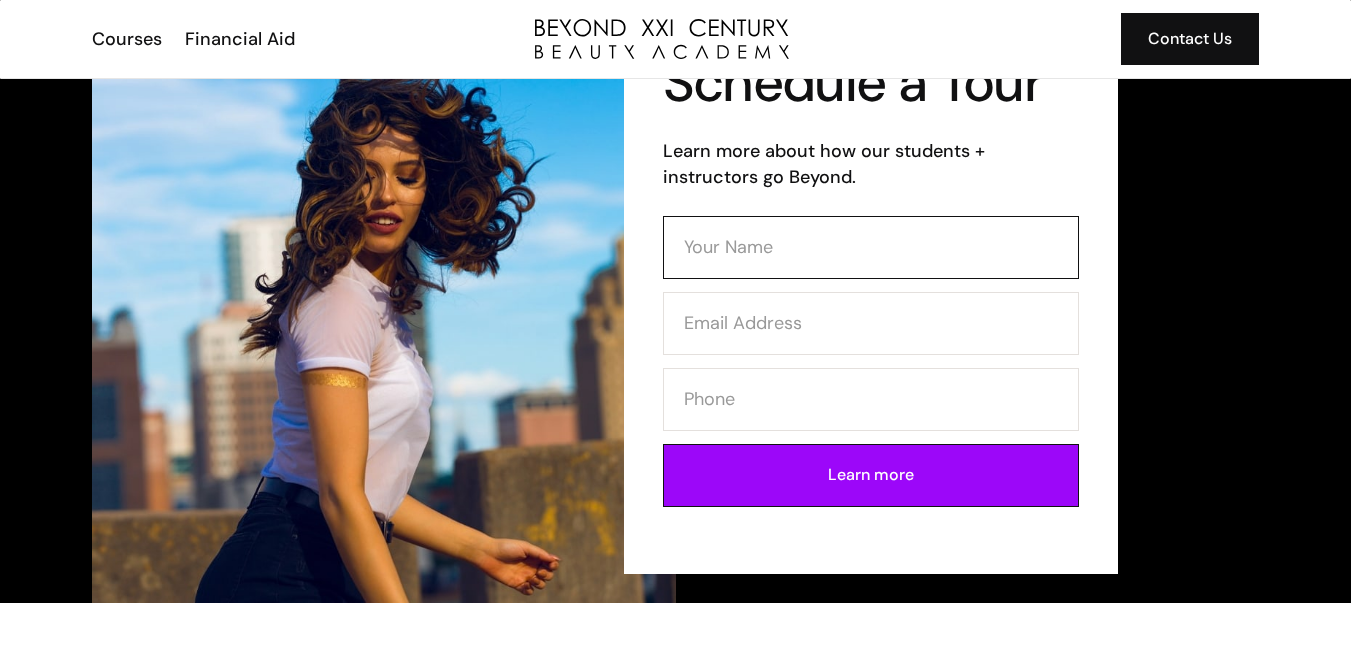 click at bounding box center (871, 247) 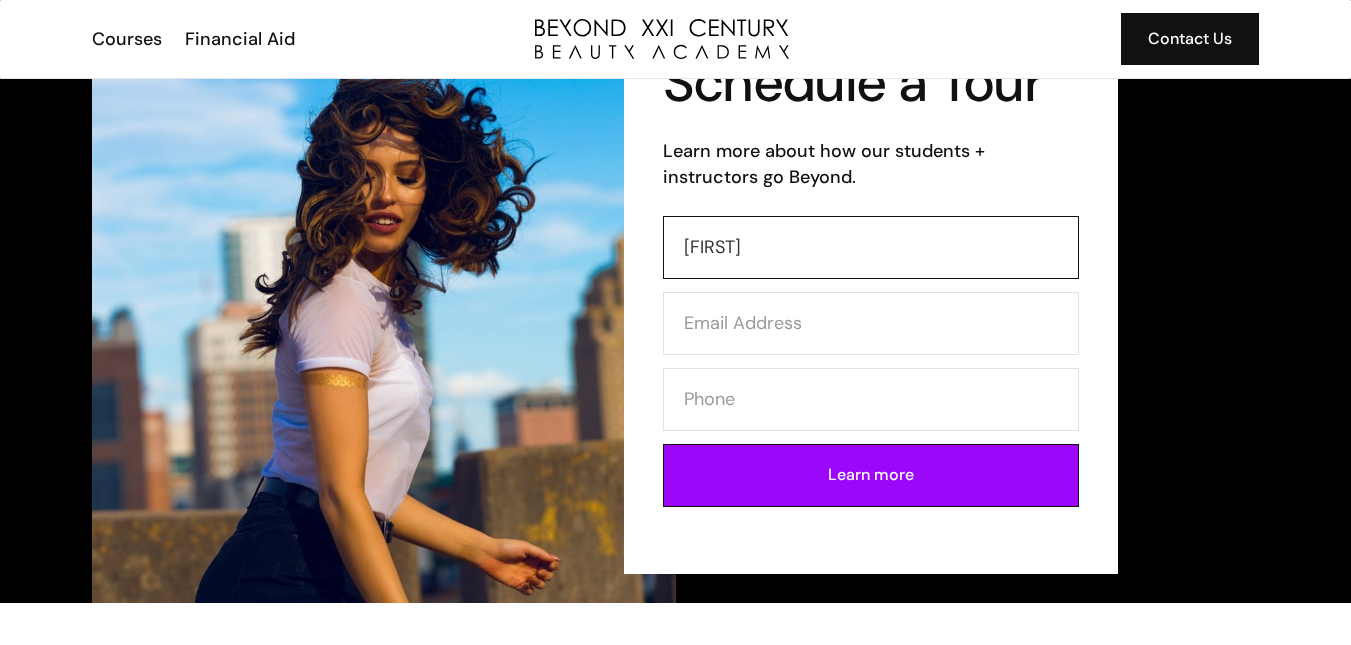 type on "Gissel Rodriquez" 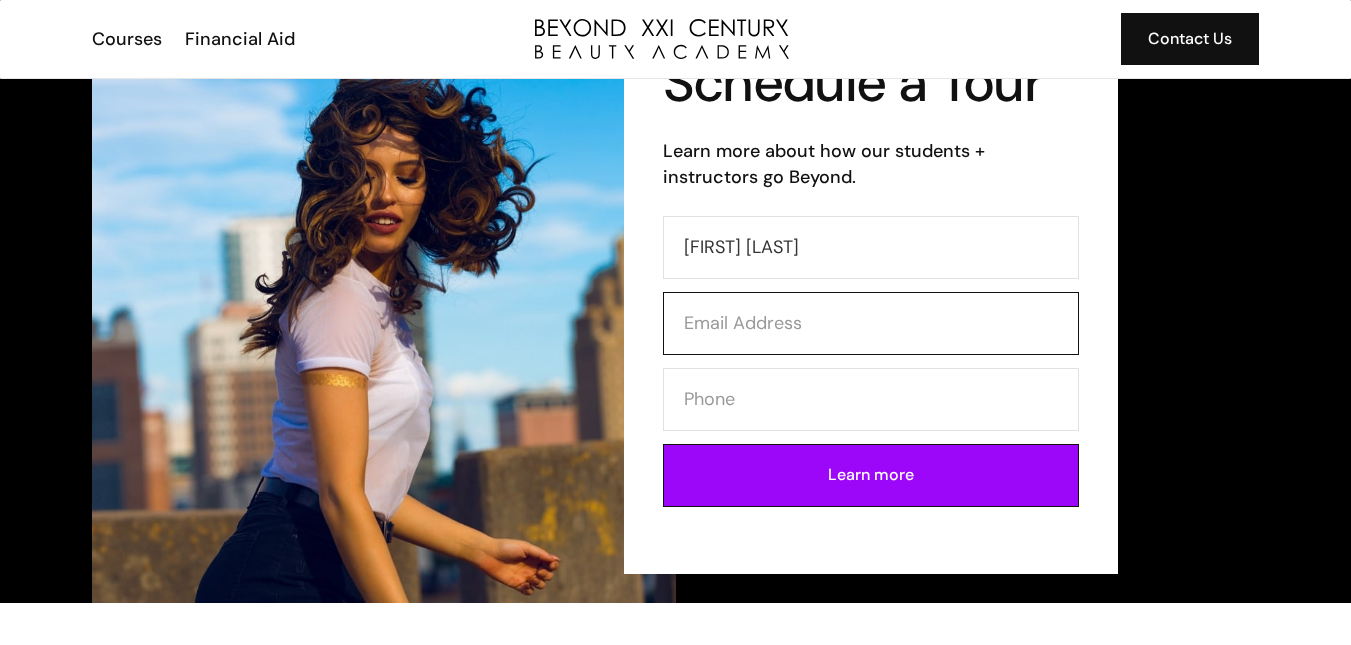 type on "gisselrodriquez913@gmail.com" 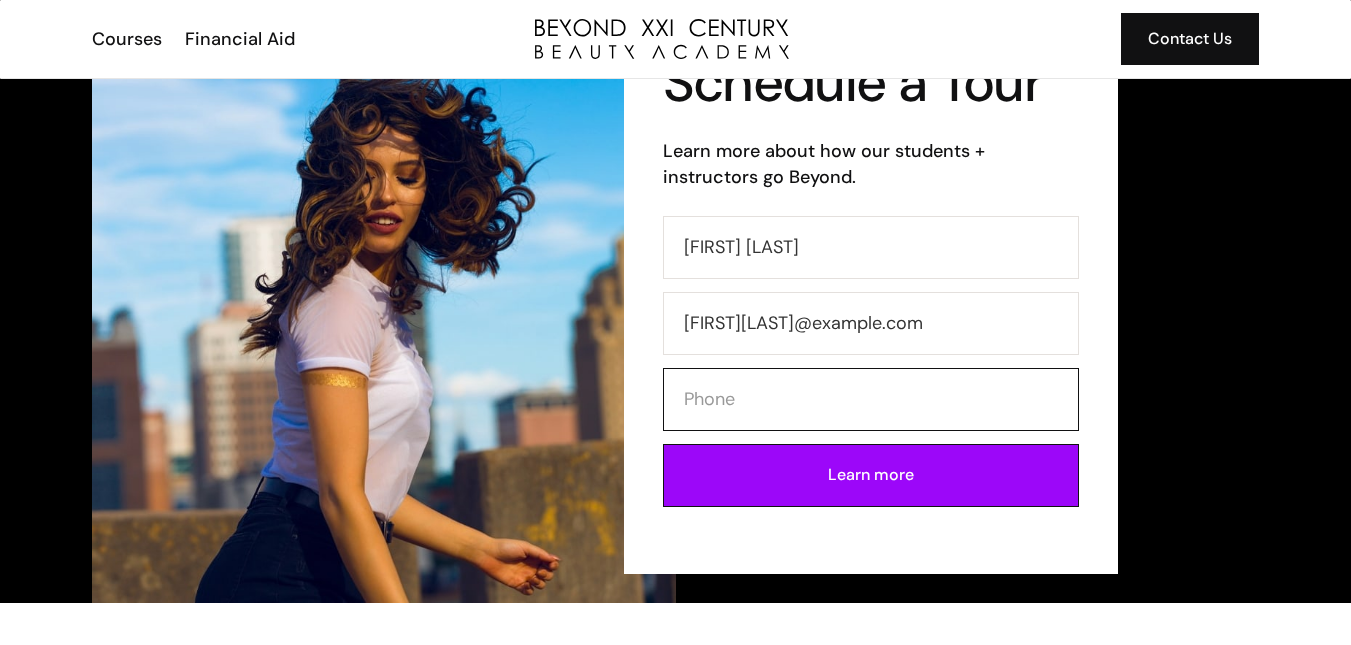 type on "5626411051" 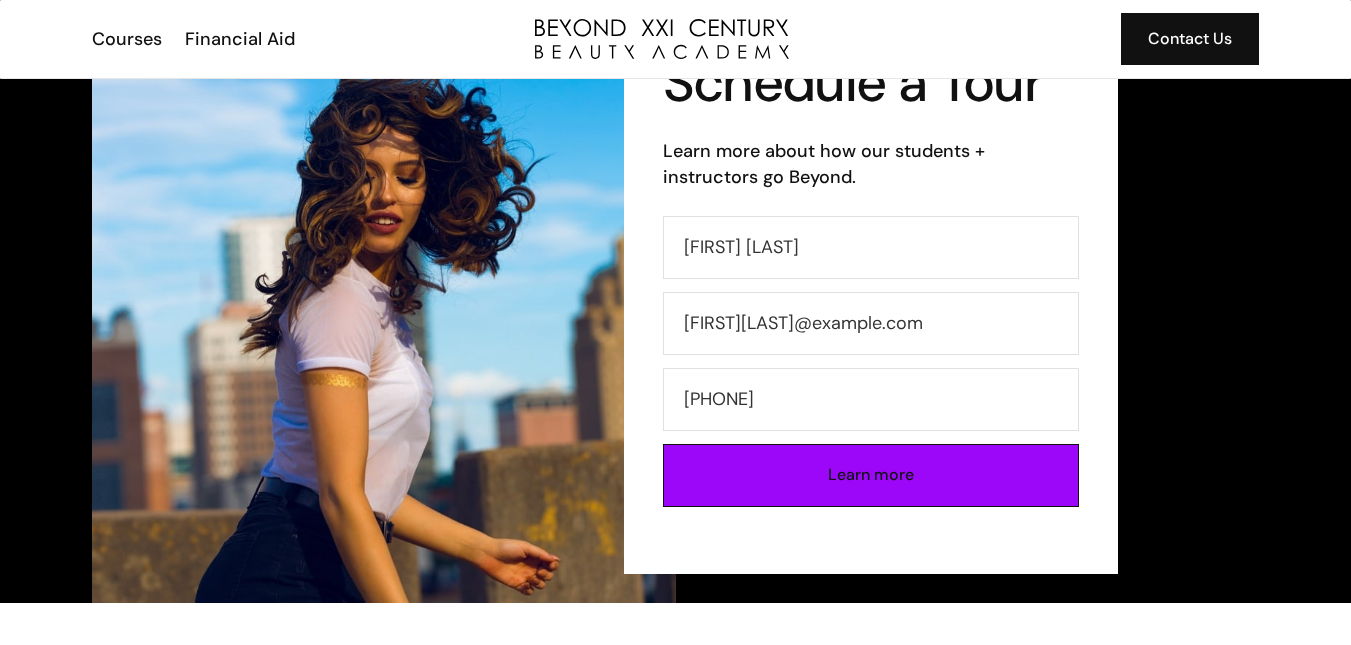 click on "Learn more" at bounding box center (871, 475) 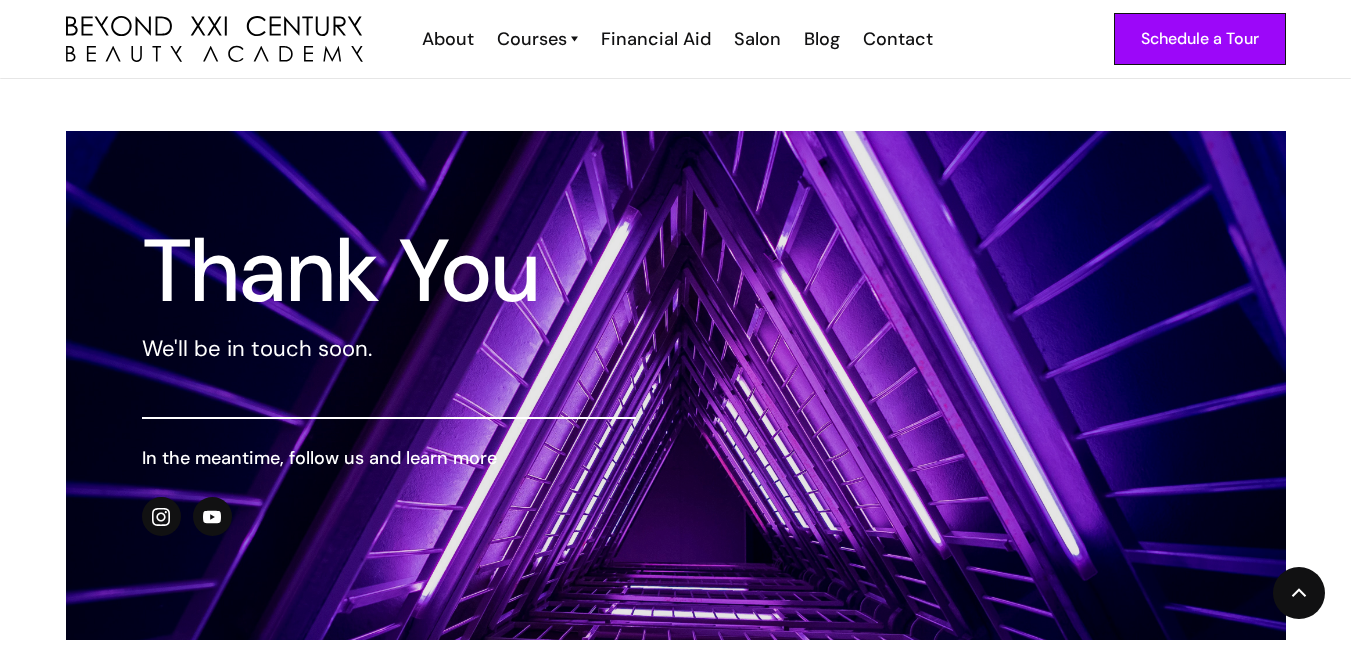 scroll, scrollTop: 0, scrollLeft: 0, axis: both 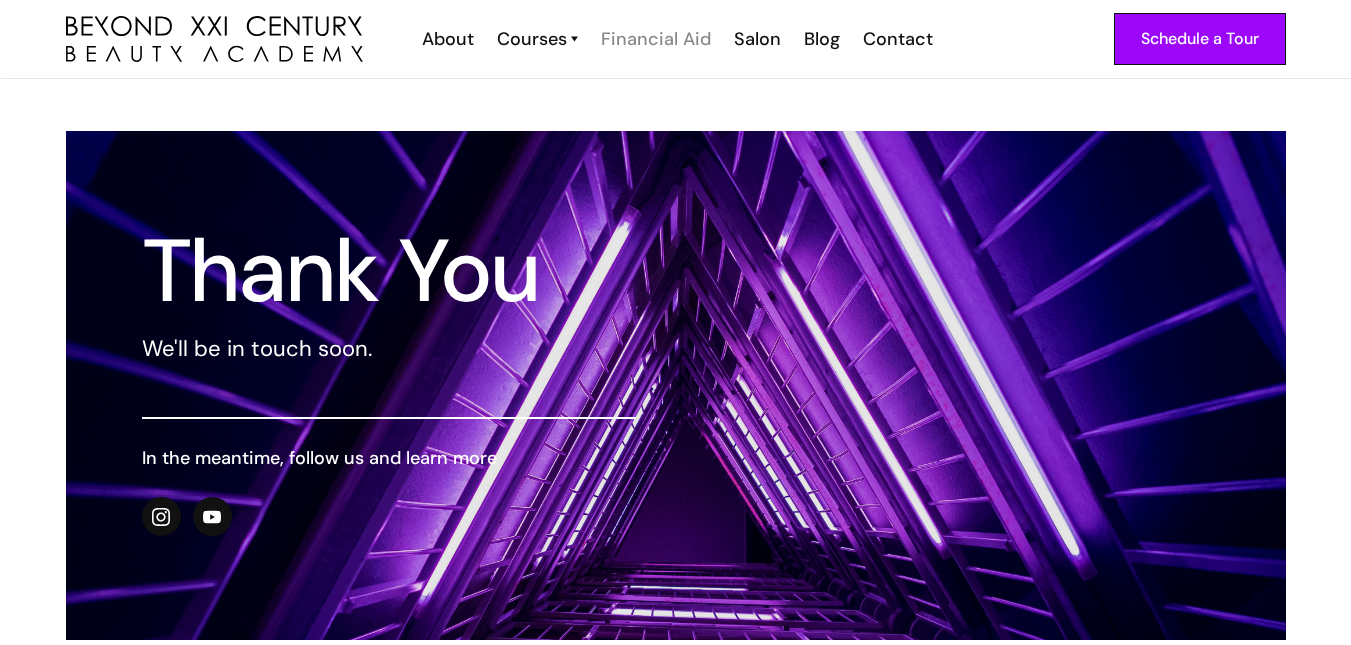 click on "Financial Aid" at bounding box center (656, 39) 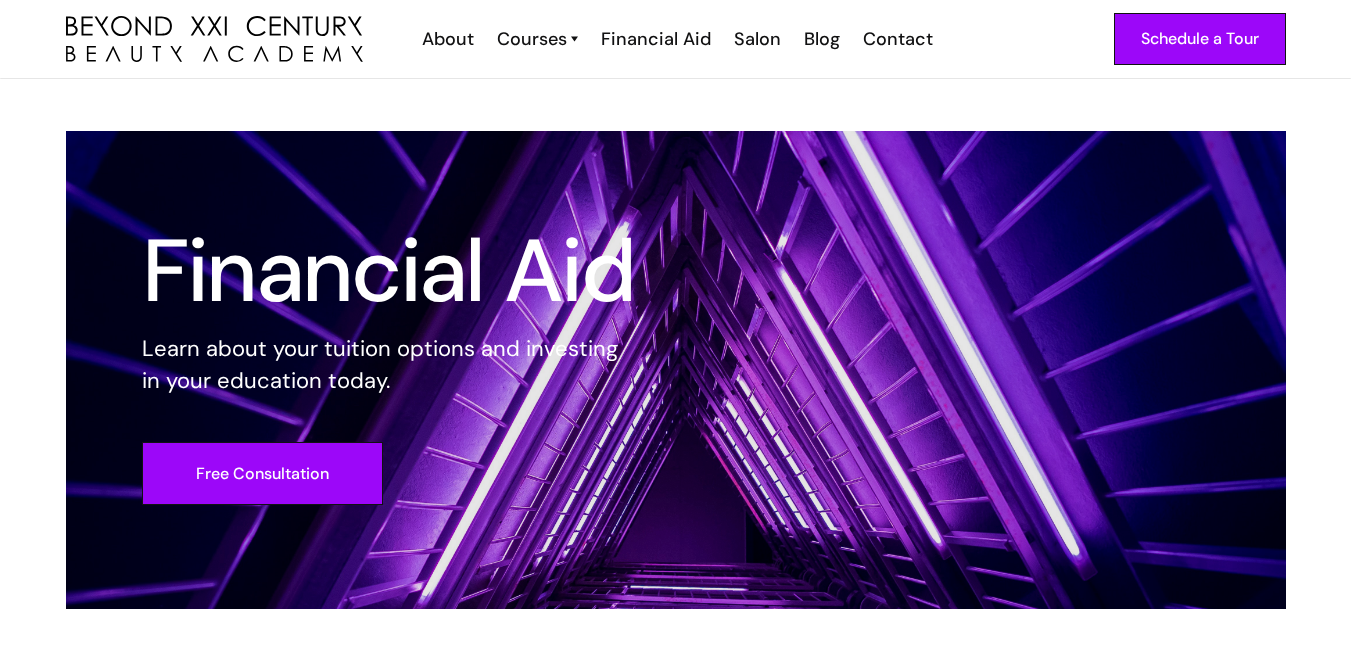 scroll, scrollTop: 0, scrollLeft: 0, axis: both 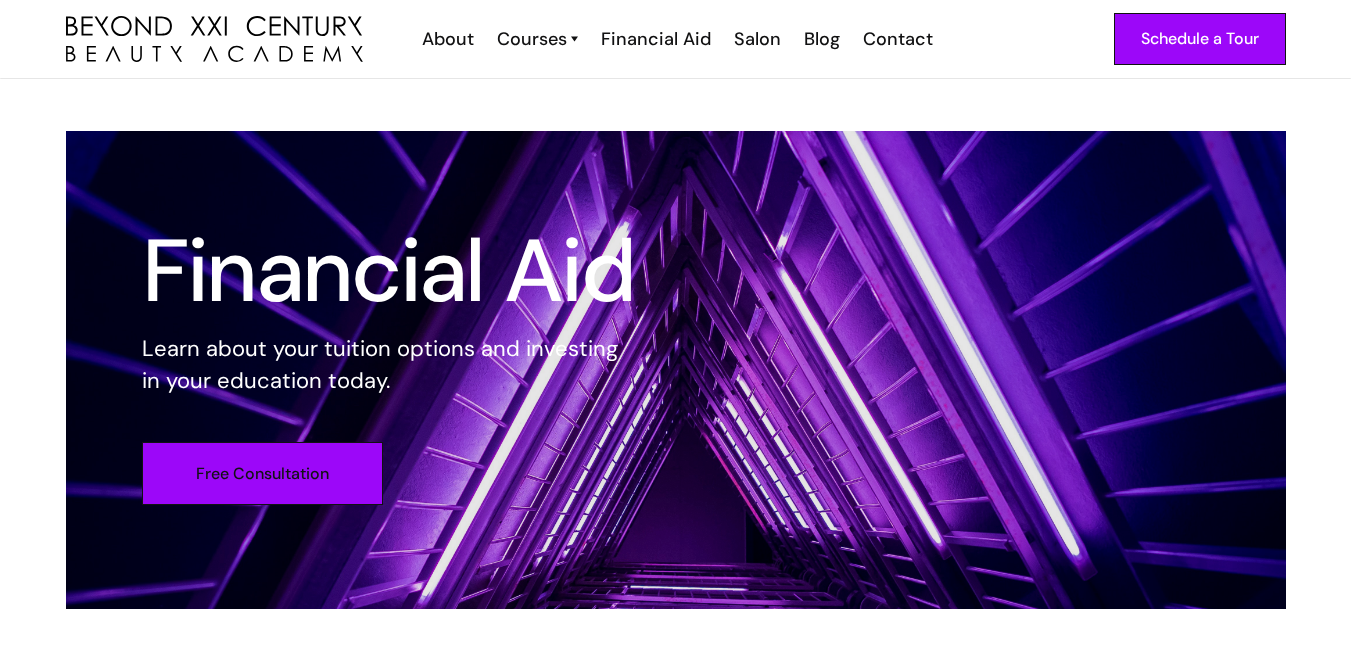 click on "Free Consultation" at bounding box center [262, 473] 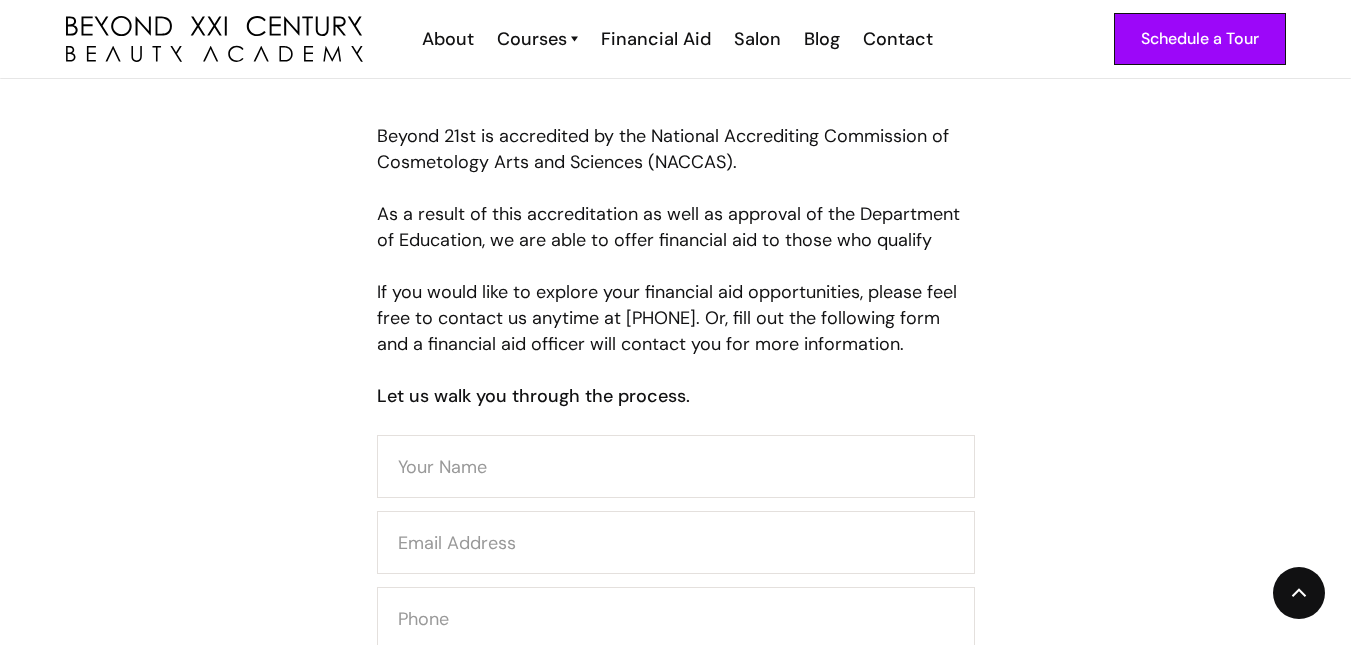 scroll, scrollTop: 841, scrollLeft: 0, axis: vertical 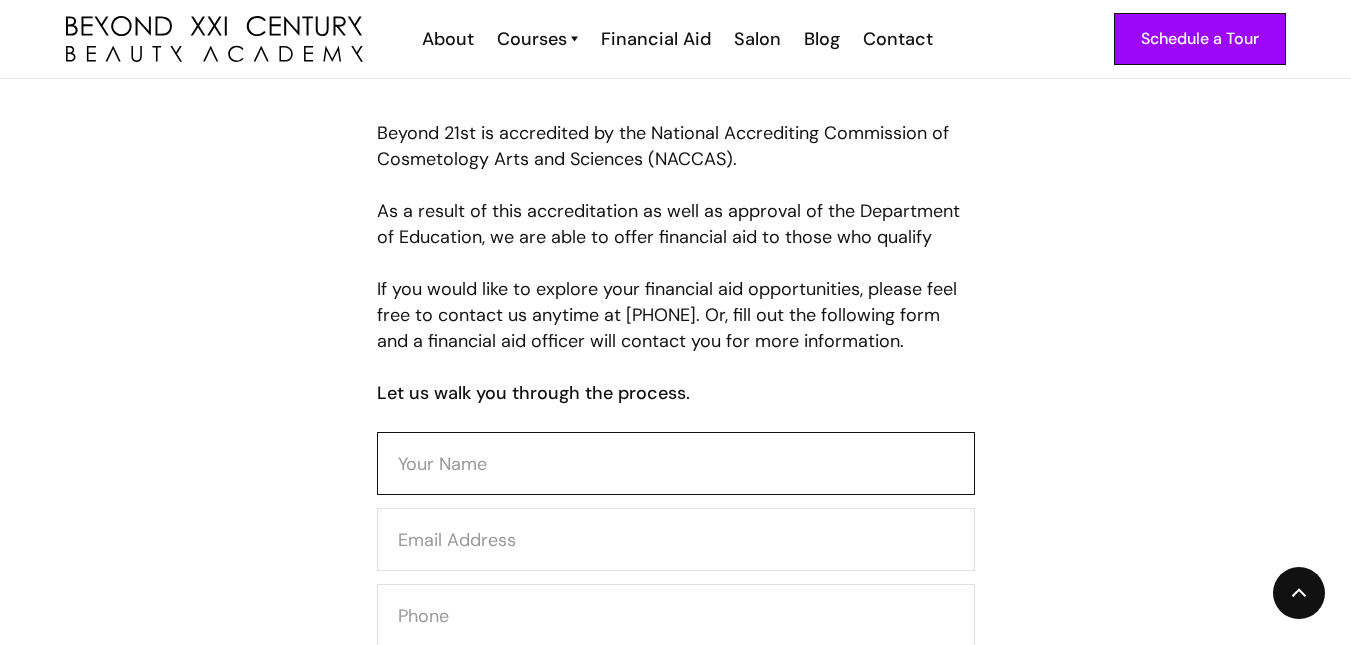 click at bounding box center (676, 463) 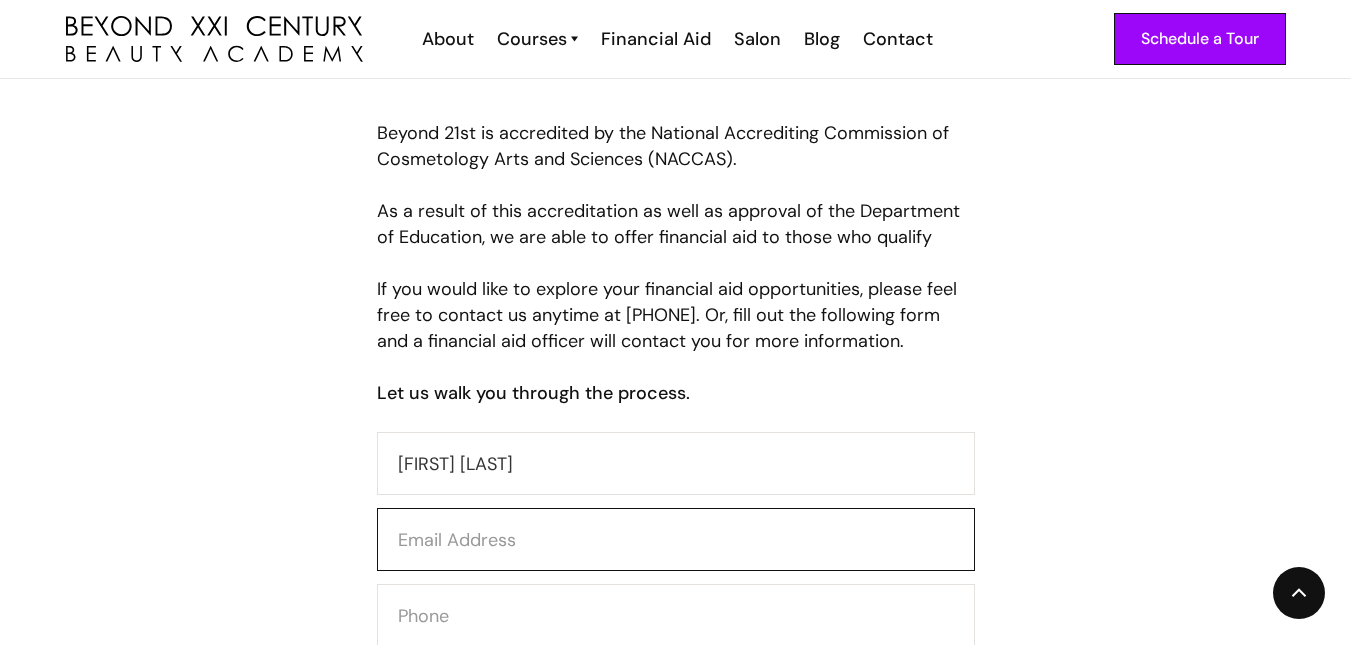 type on "[FIRST][LAST]@example.com" 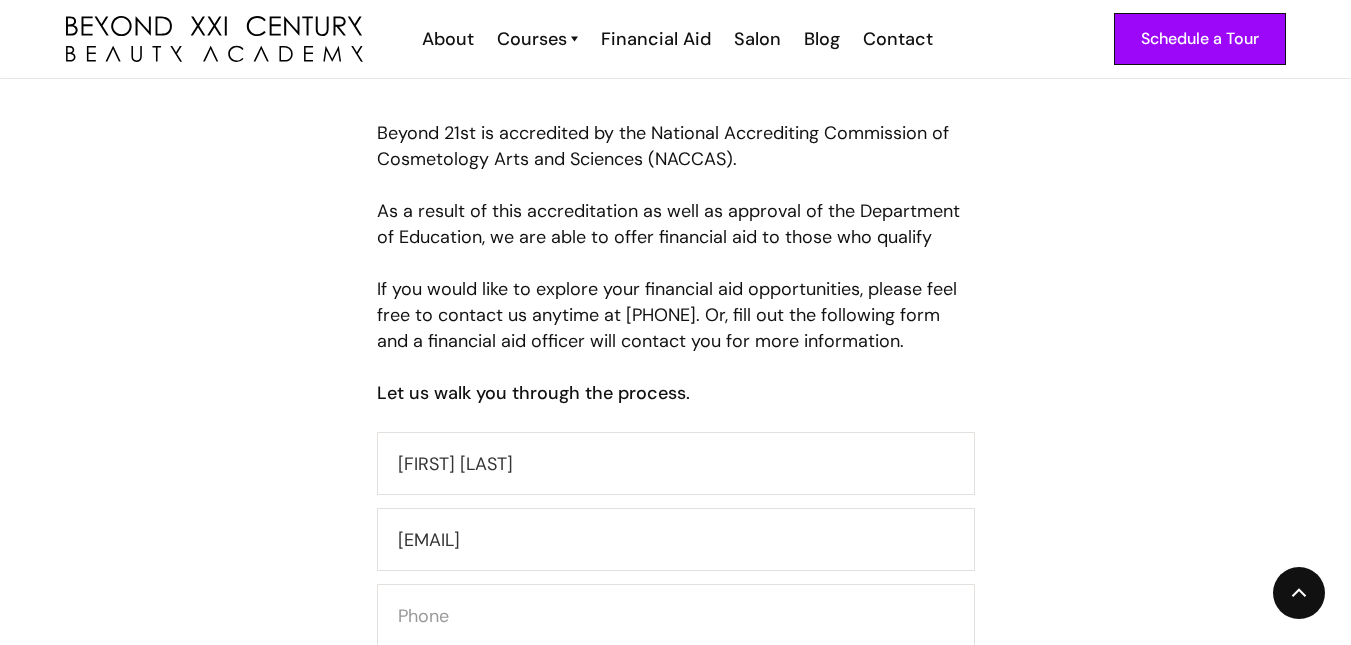 type on "[PHONE]" 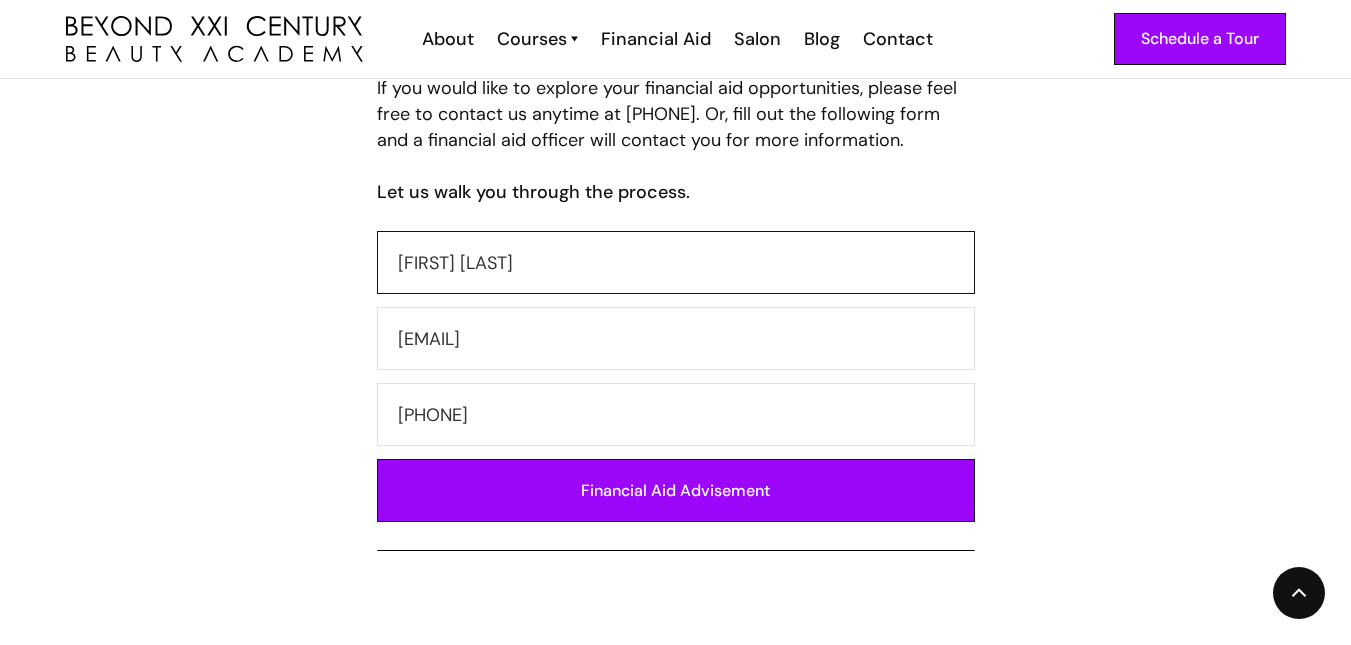 scroll, scrollTop: 1044, scrollLeft: 0, axis: vertical 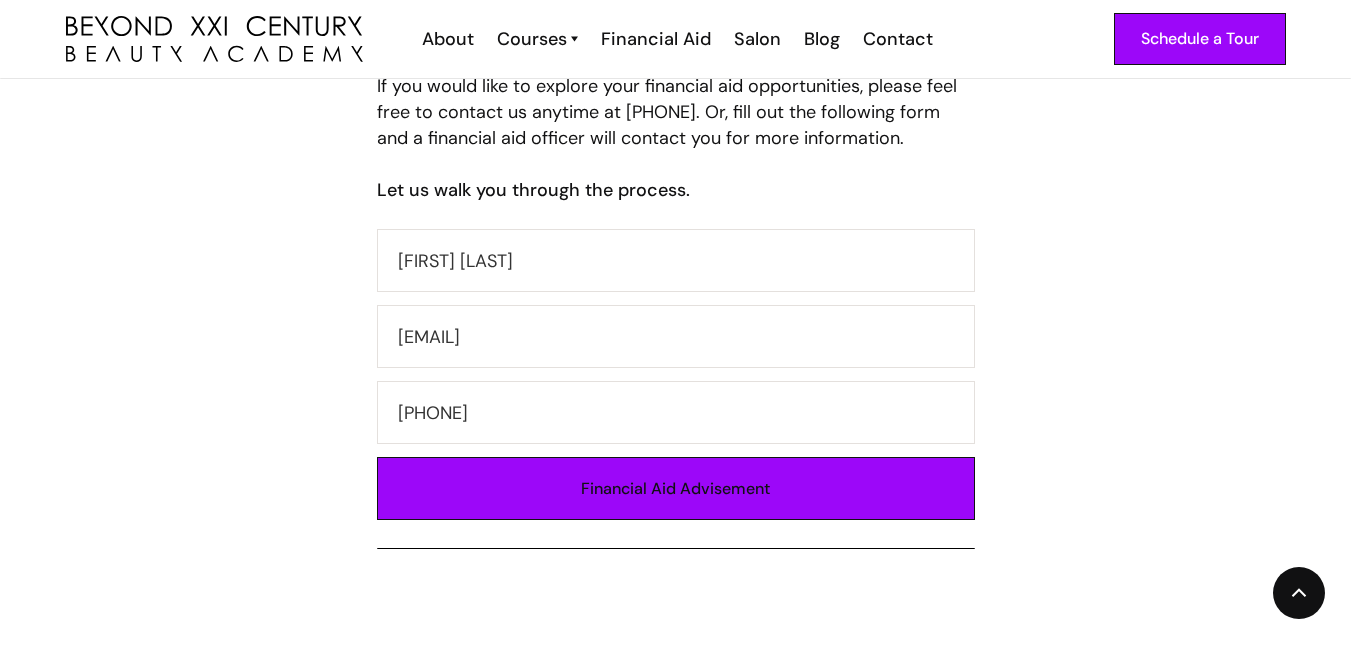click on "Financial Aid Advisement" at bounding box center (676, 488) 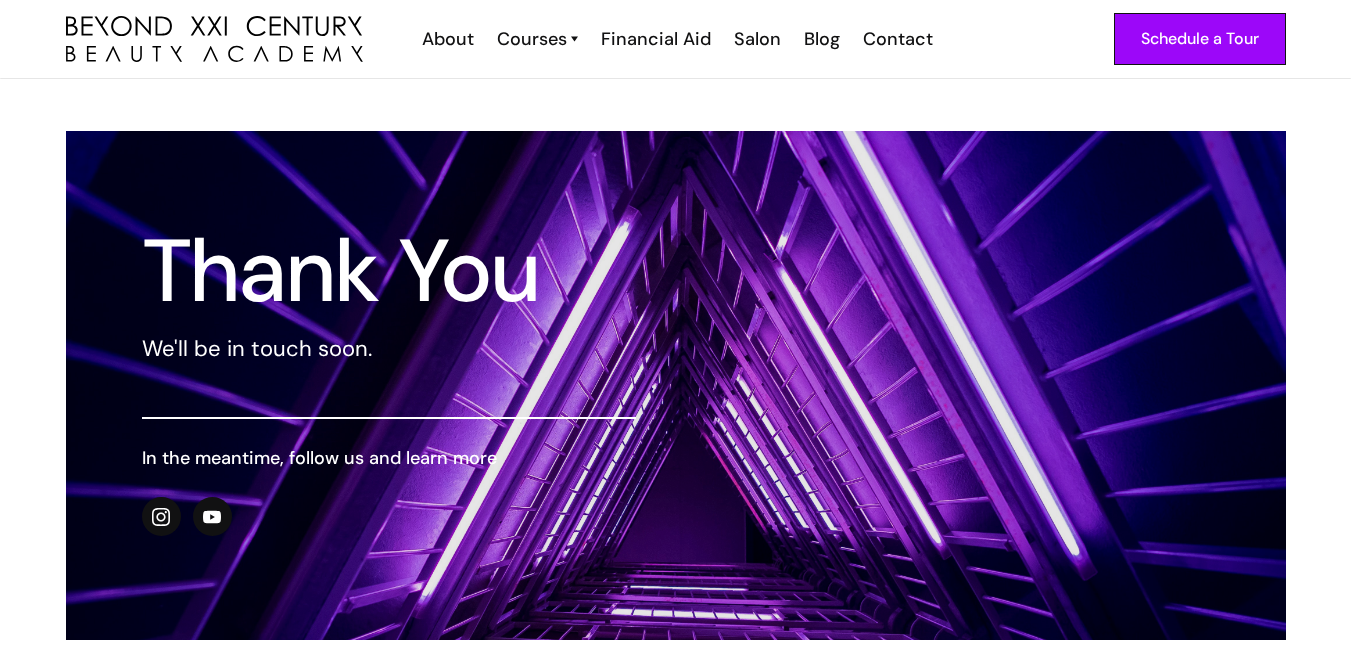 scroll, scrollTop: 0, scrollLeft: 0, axis: both 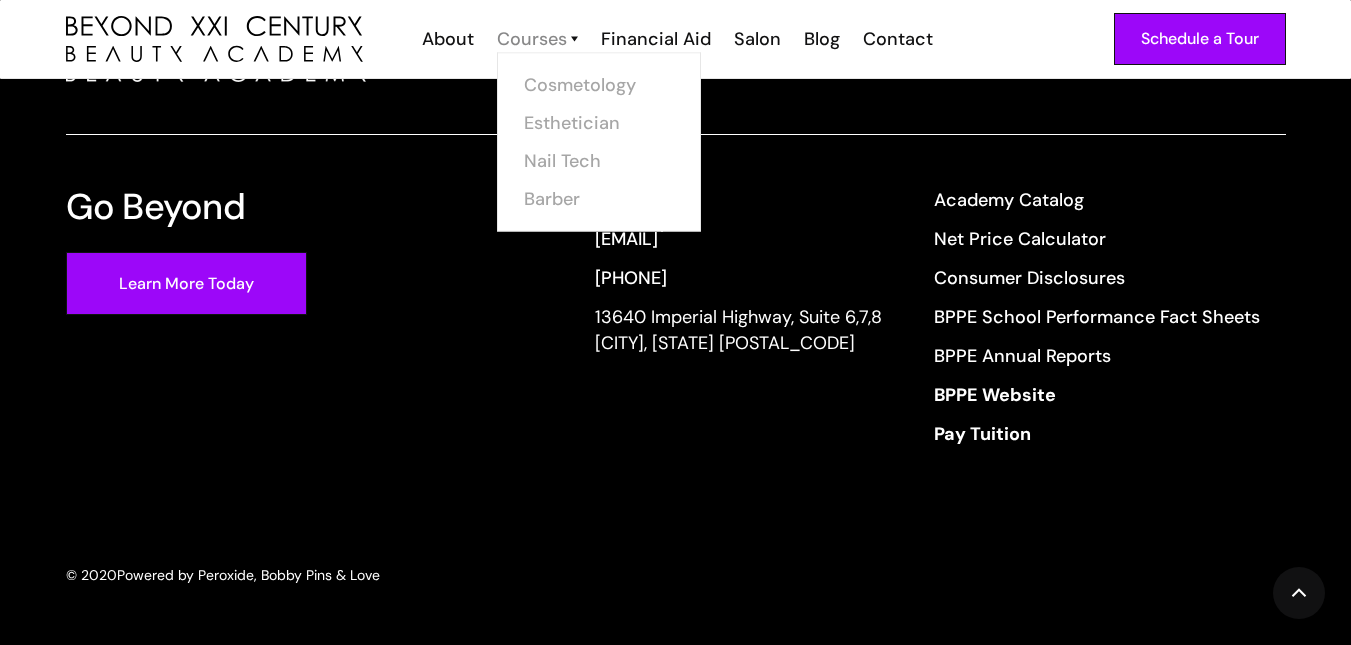 click on "Courses" at bounding box center [532, 39] 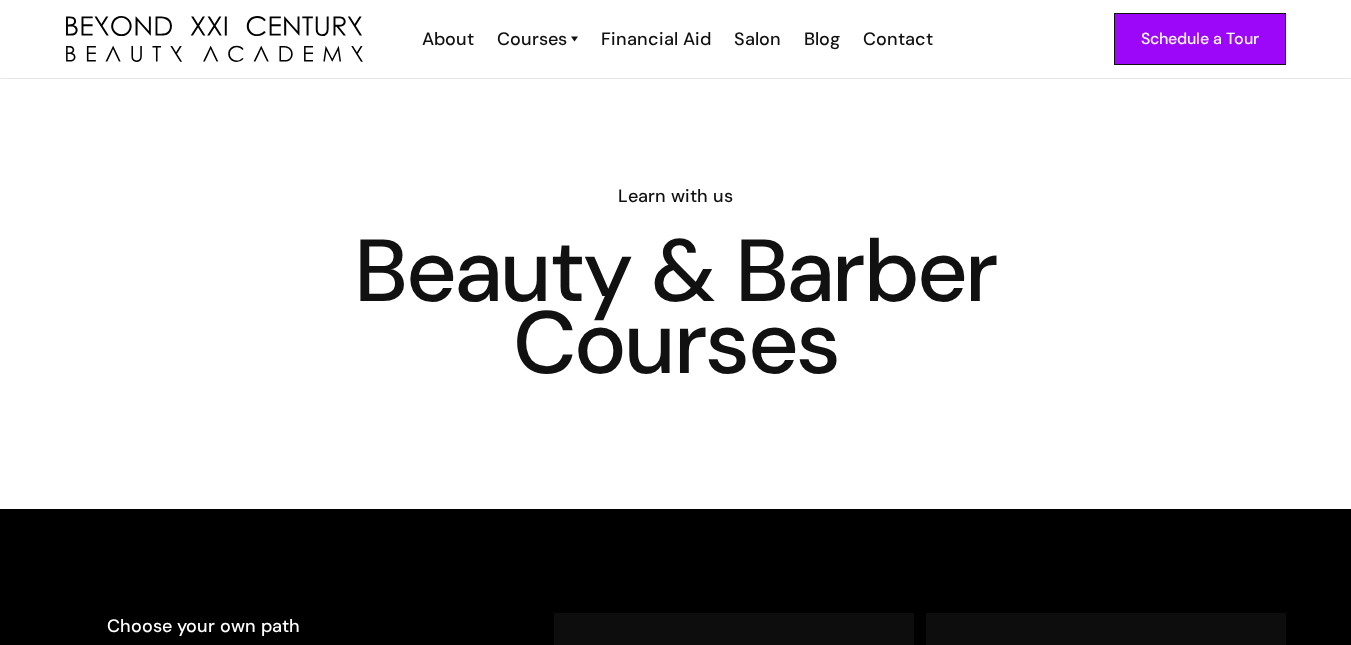 scroll, scrollTop: 0, scrollLeft: 0, axis: both 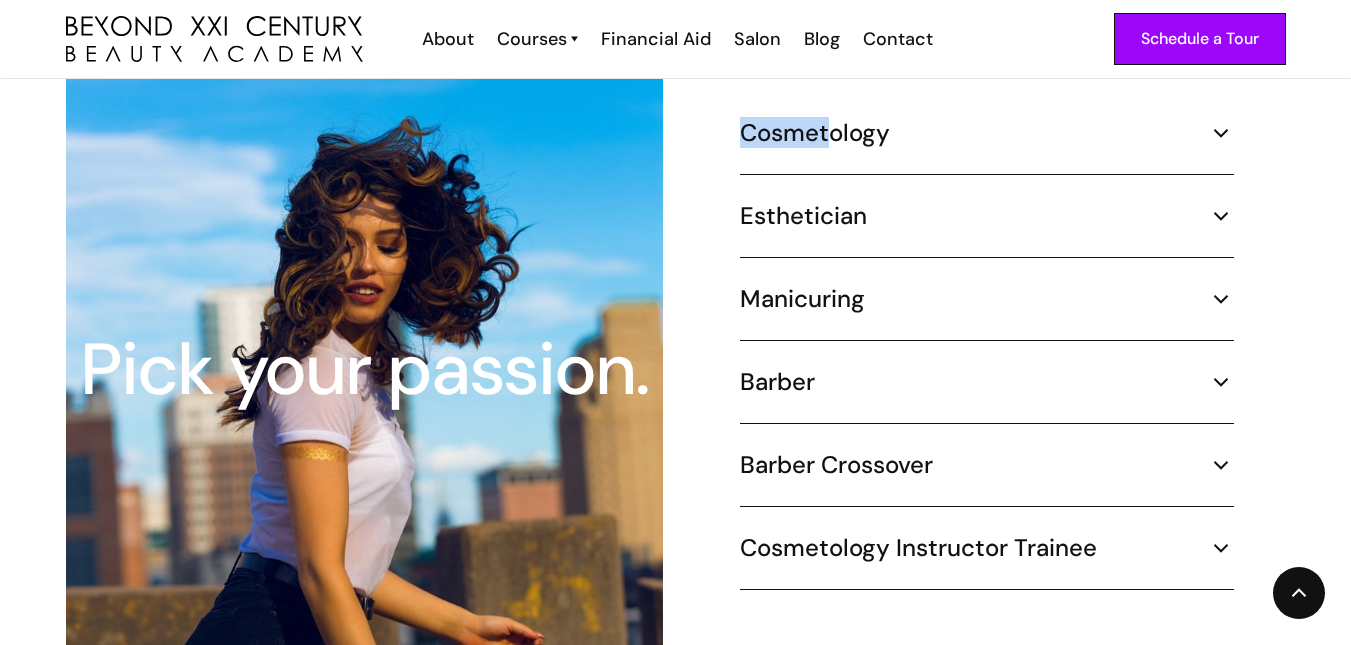 drag, startPoint x: 826, startPoint y: 155, endPoint x: 1044, endPoint y: 120, distance: 220.79176 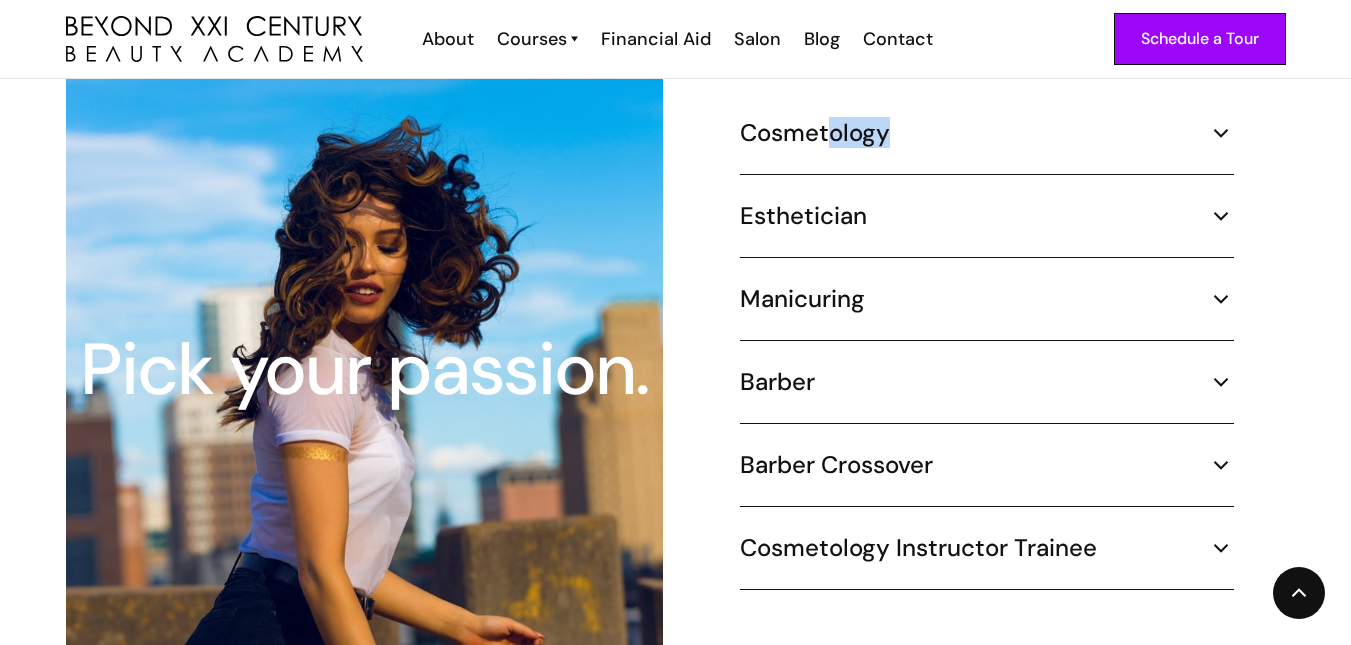 click on "Cosmetology" at bounding box center (987, 133) 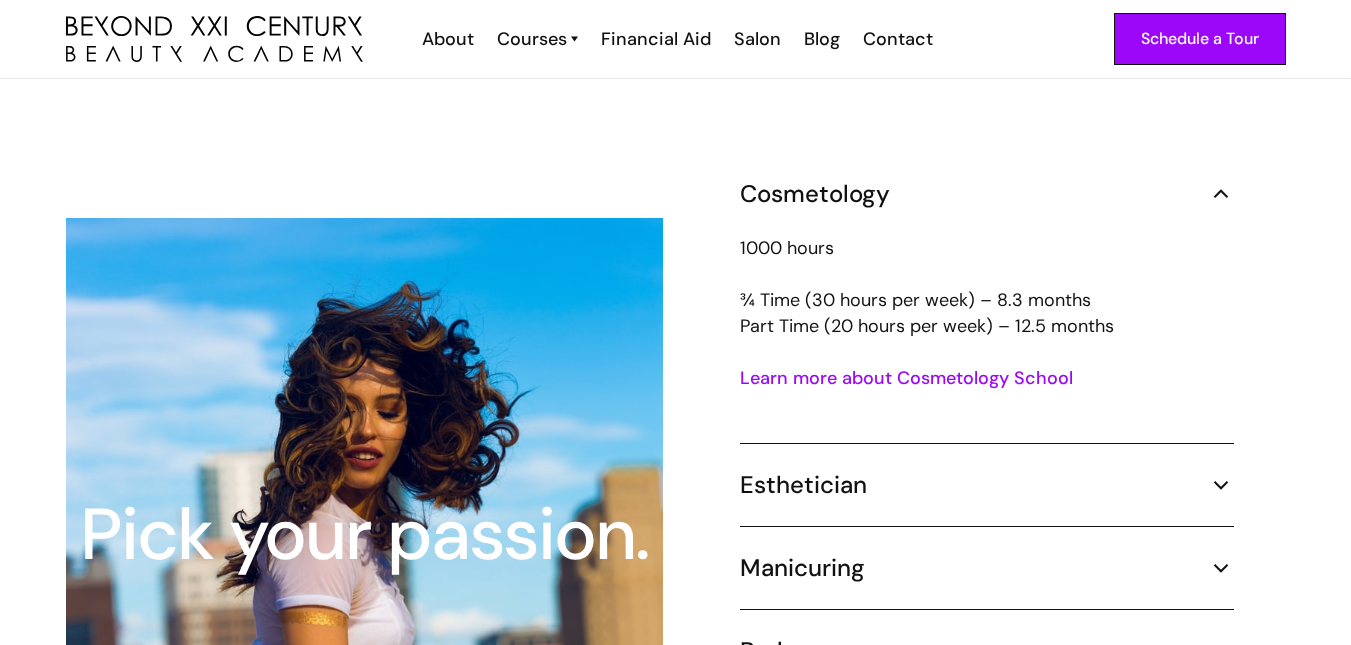 scroll, scrollTop: 1782, scrollLeft: 0, axis: vertical 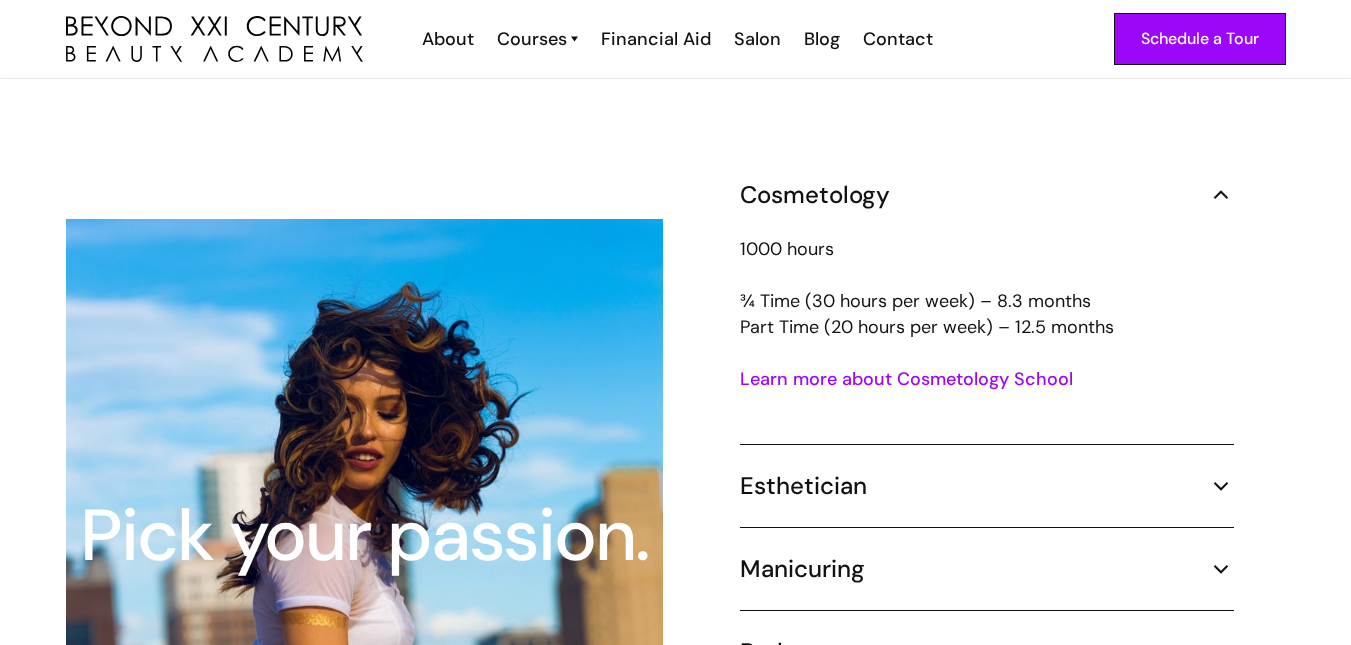 click at bounding box center (1221, 195) 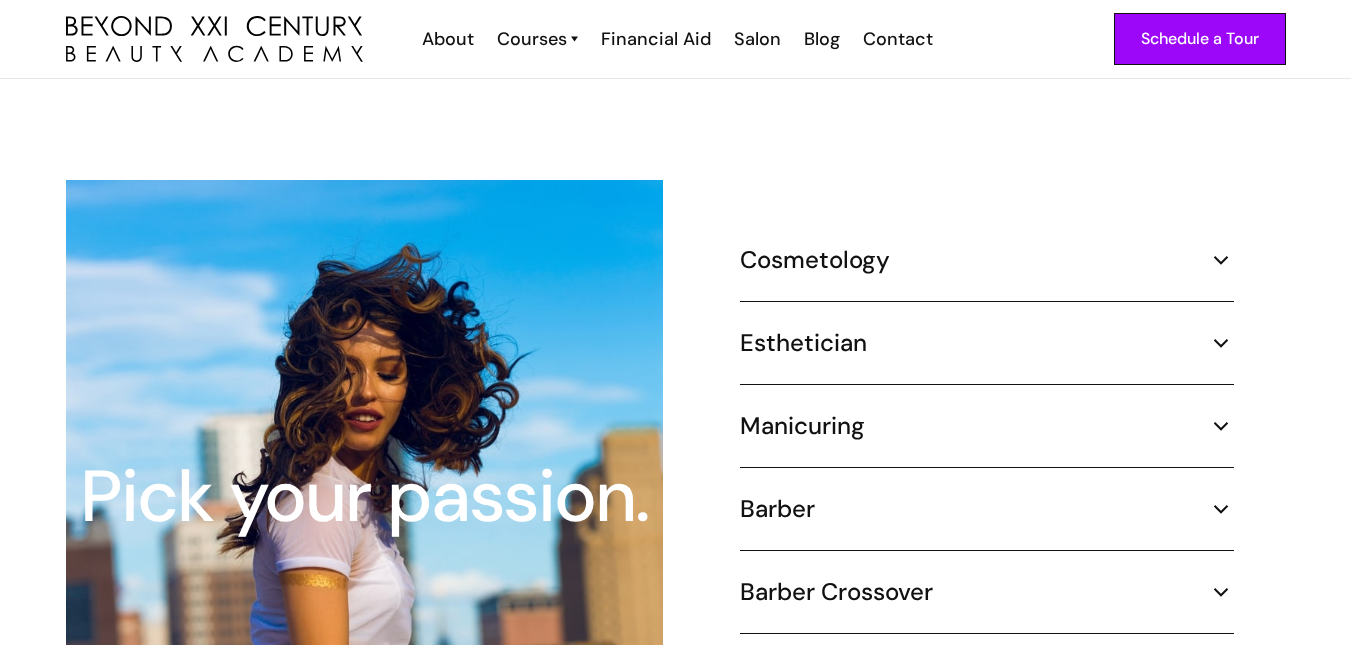 click at bounding box center [1221, 343] 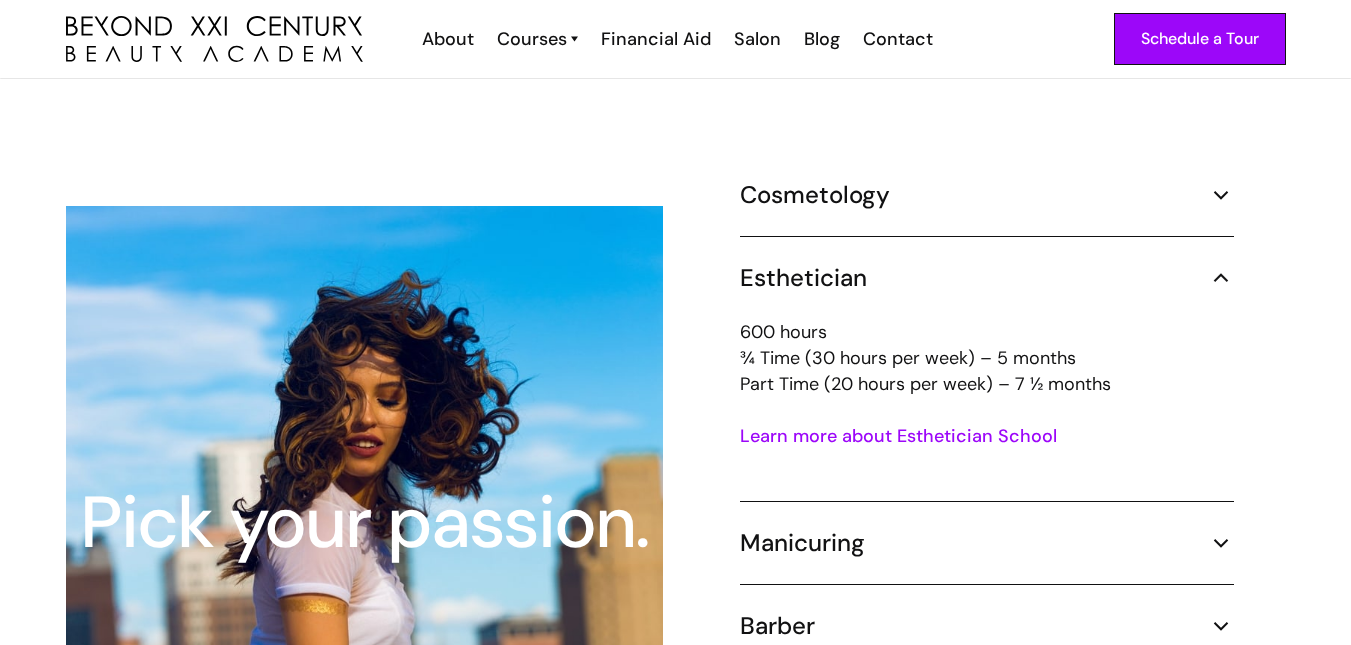 click at bounding box center (1221, 278) 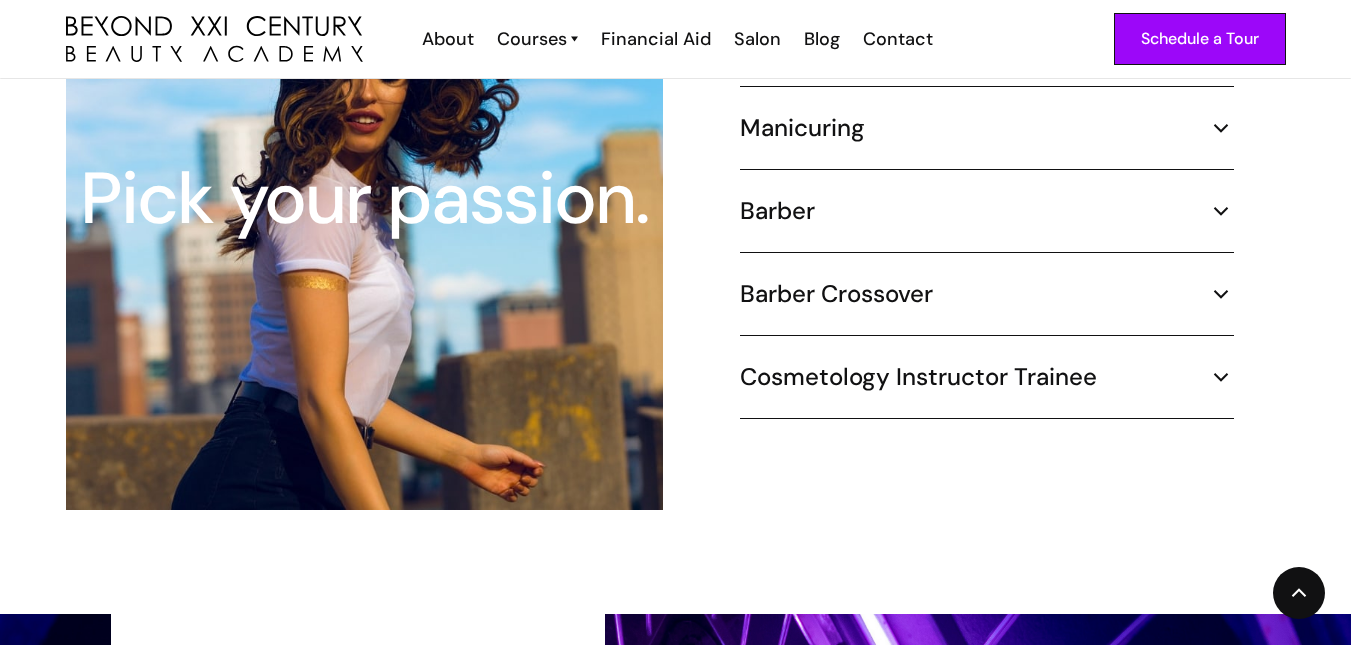 scroll, scrollTop: 2081, scrollLeft: 0, axis: vertical 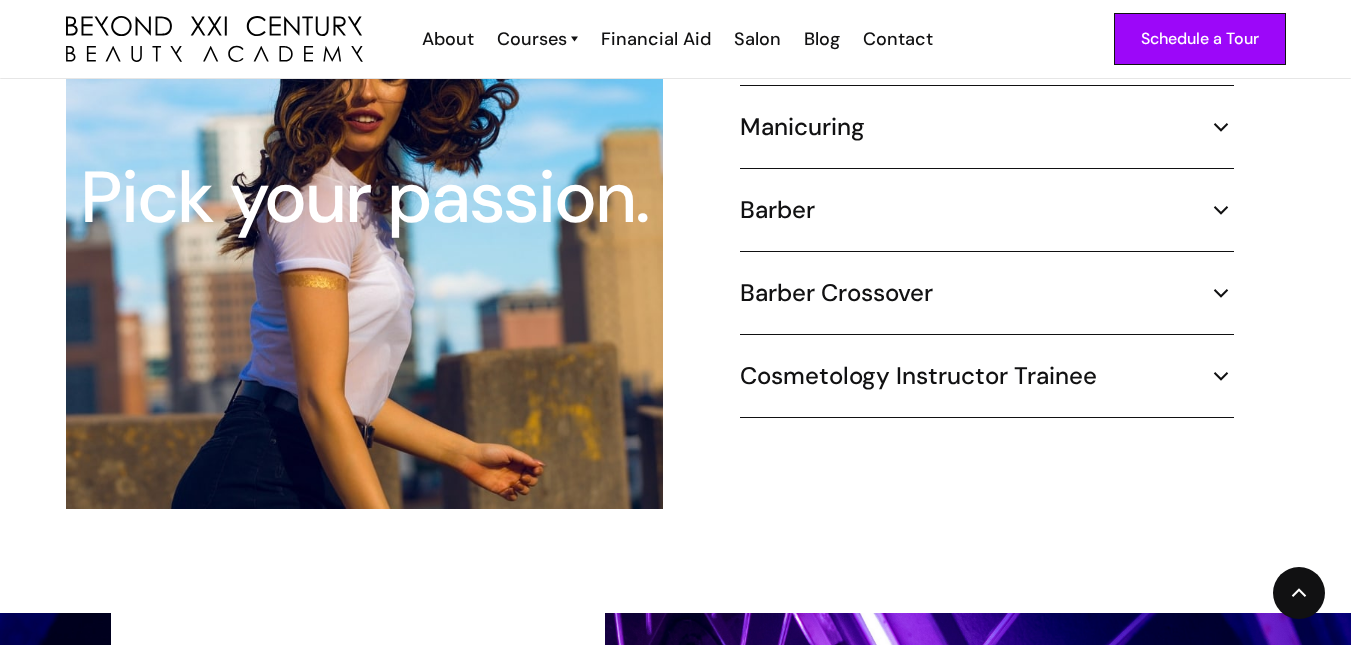 click at bounding box center (1221, 376) 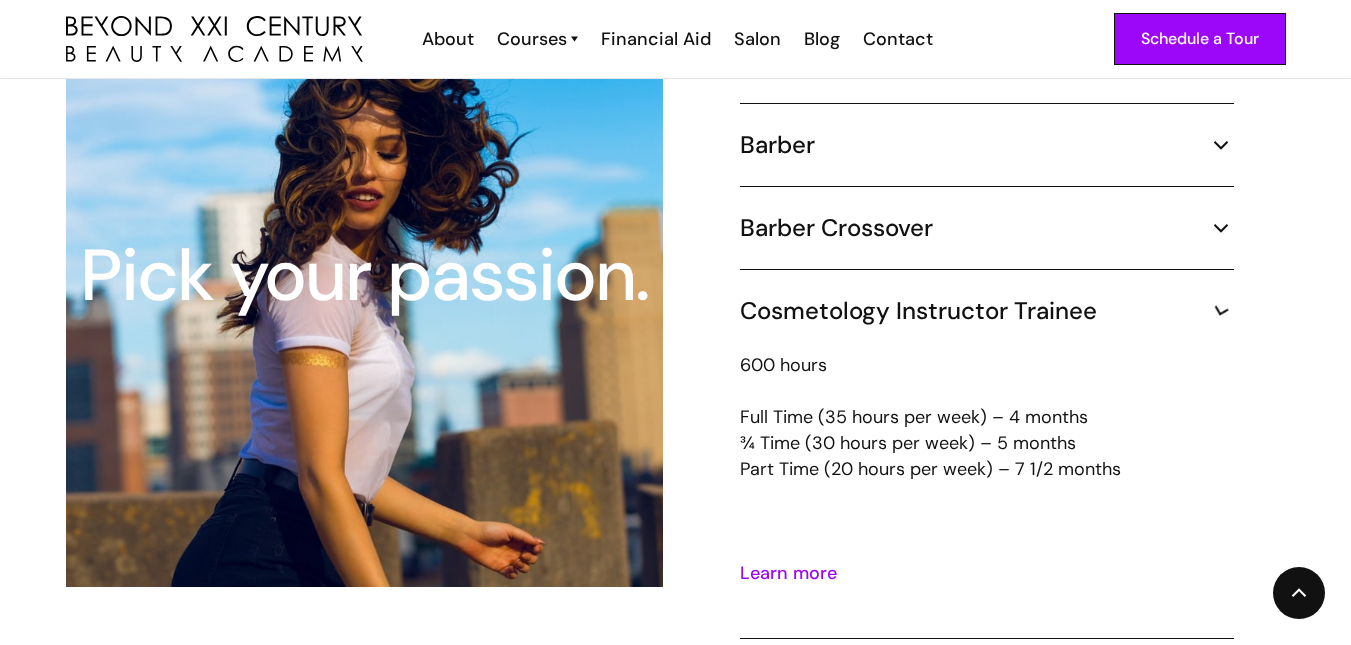 scroll, scrollTop: 2159, scrollLeft: 0, axis: vertical 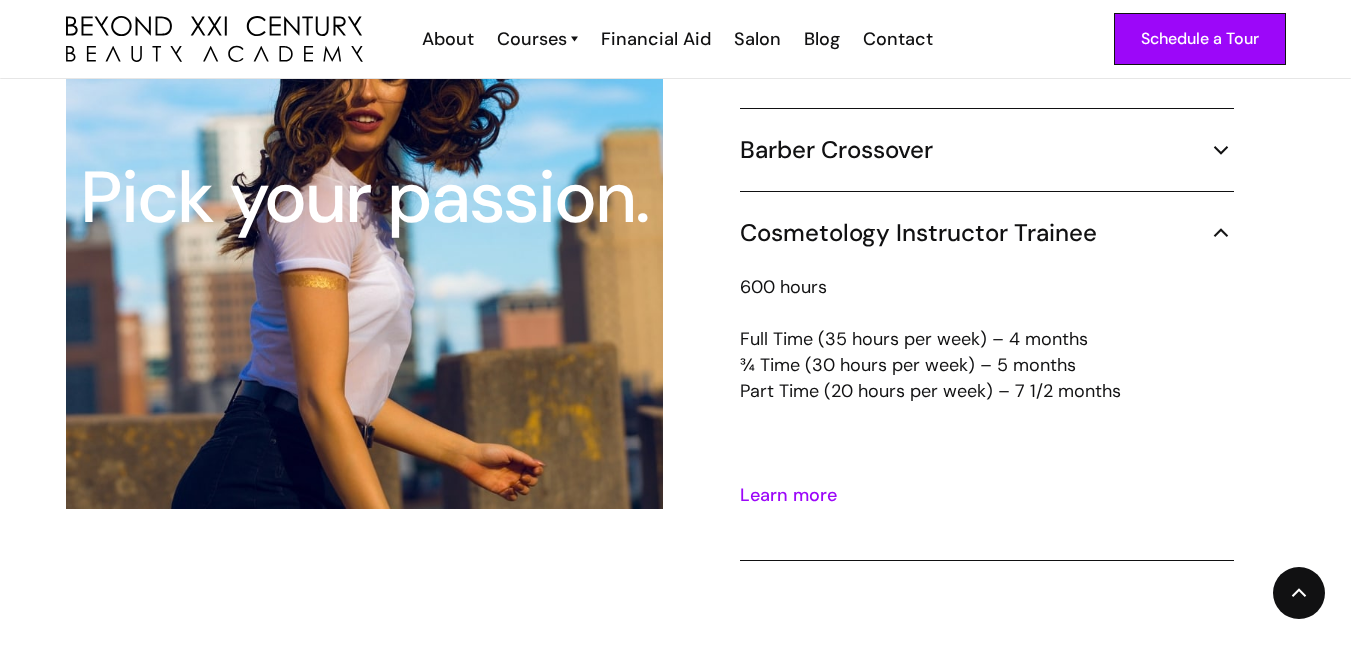 click at bounding box center [1221, 233] 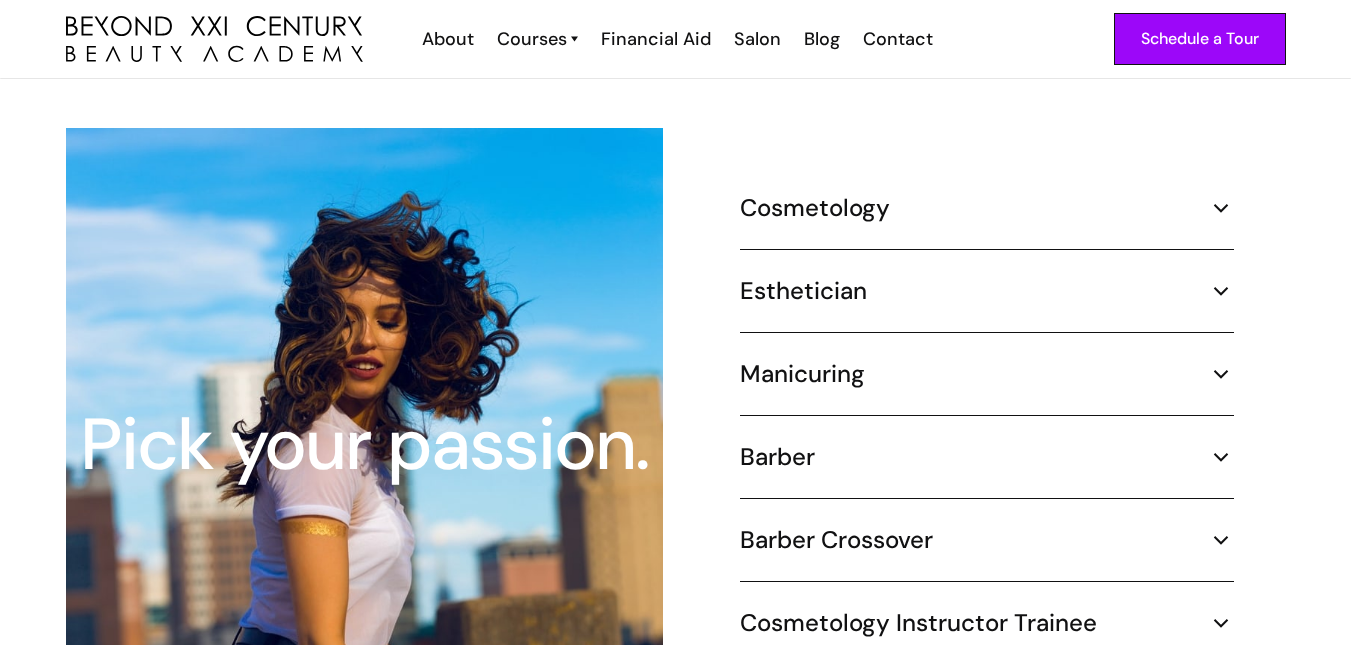 scroll, scrollTop: 1833, scrollLeft: 0, axis: vertical 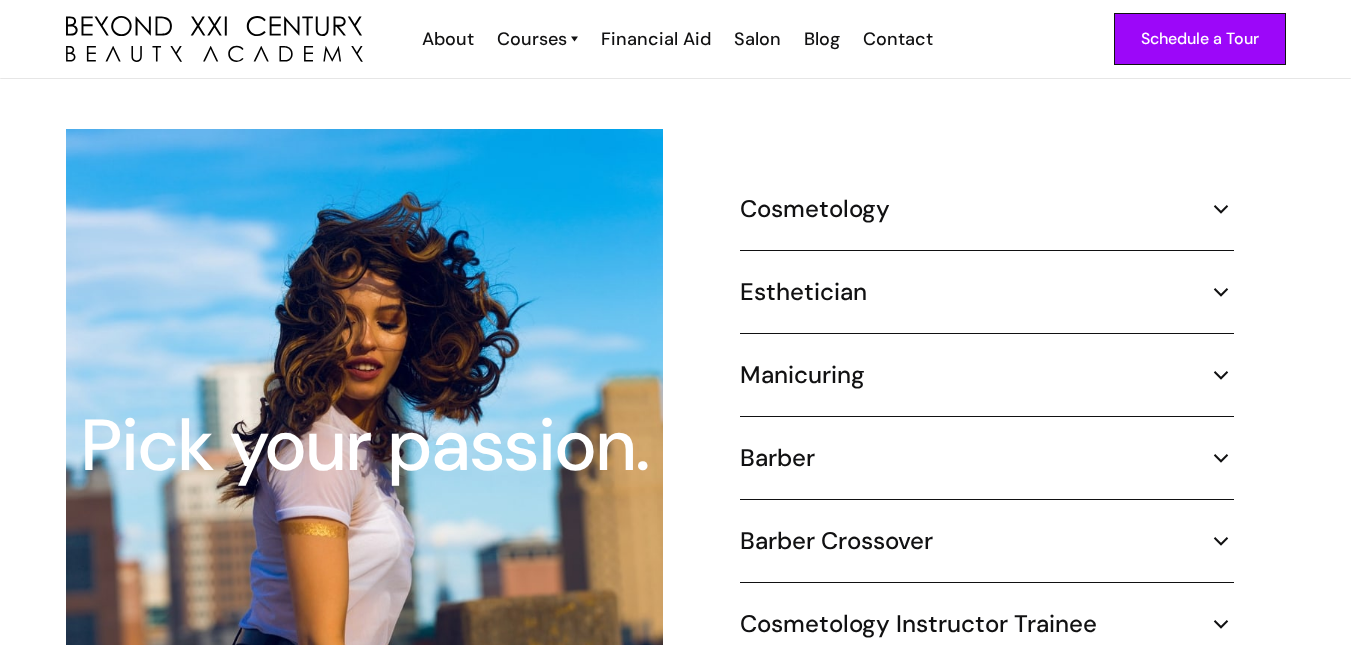 click on "Cosmetology" at bounding box center [815, 209] 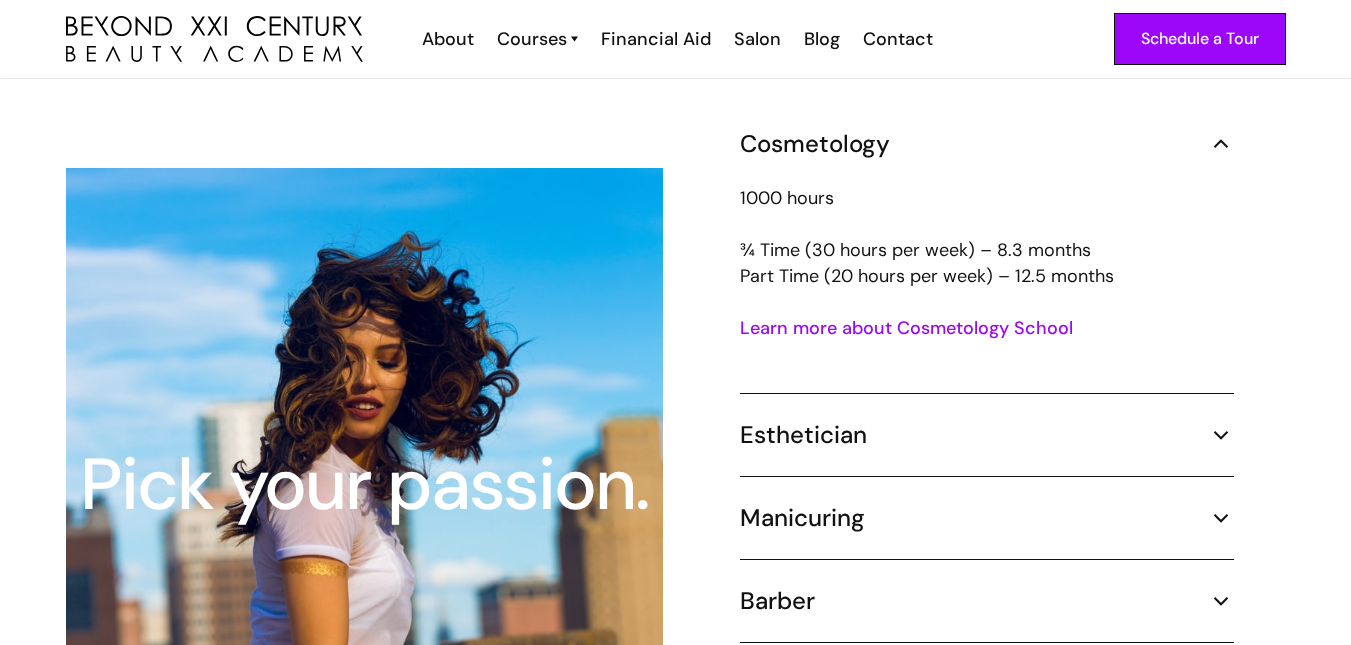 click on "Learn more about Cosmetology School" at bounding box center (906, 328) 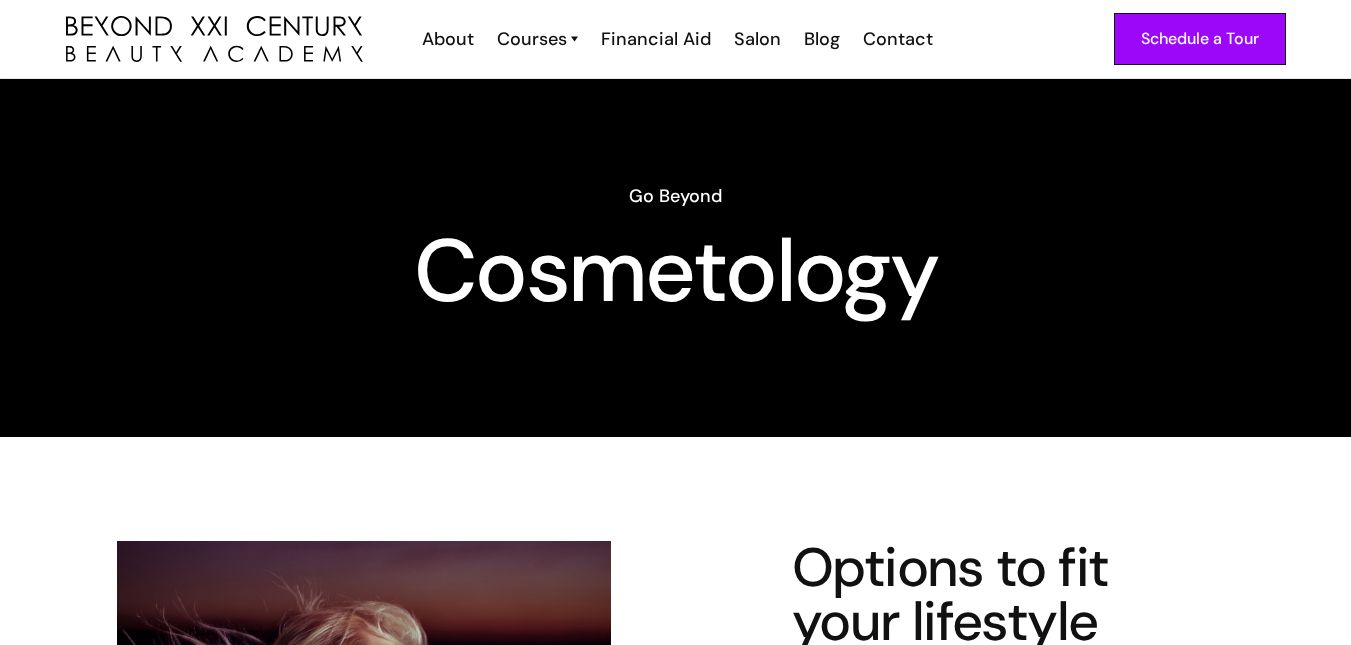 scroll, scrollTop: 0, scrollLeft: 0, axis: both 